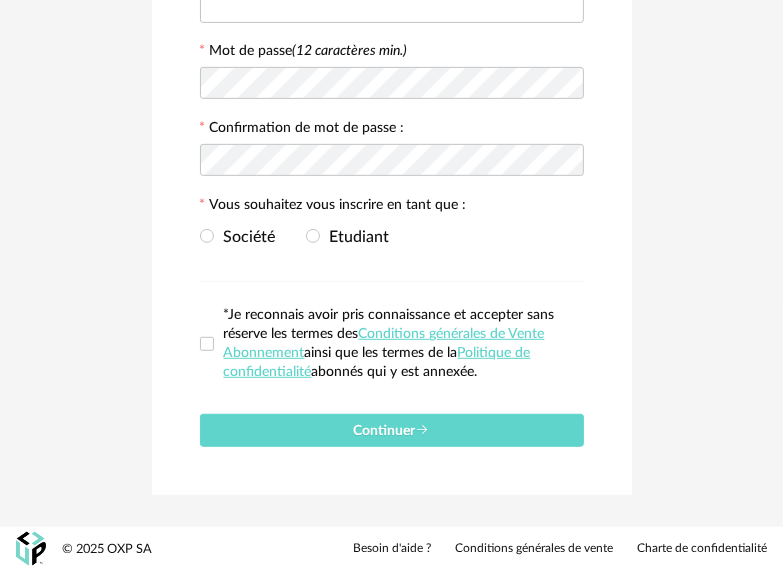 scroll, scrollTop: 0, scrollLeft: 0, axis: both 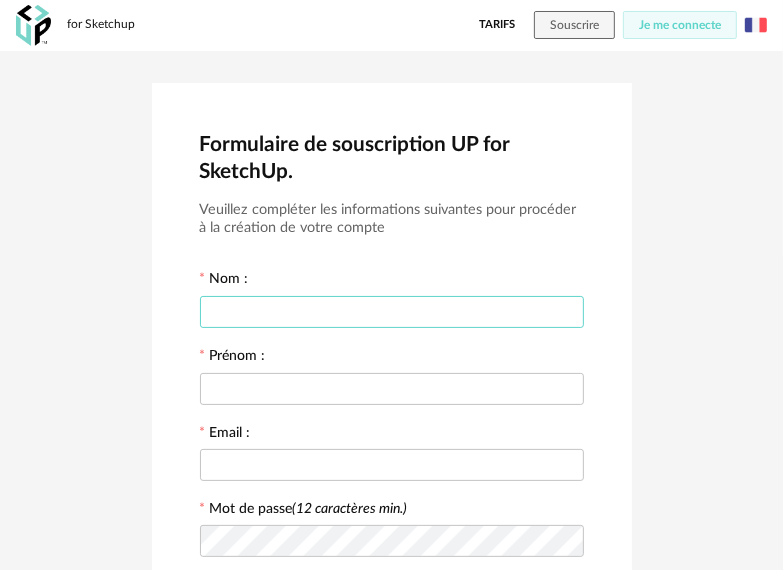 click at bounding box center (392, 312) 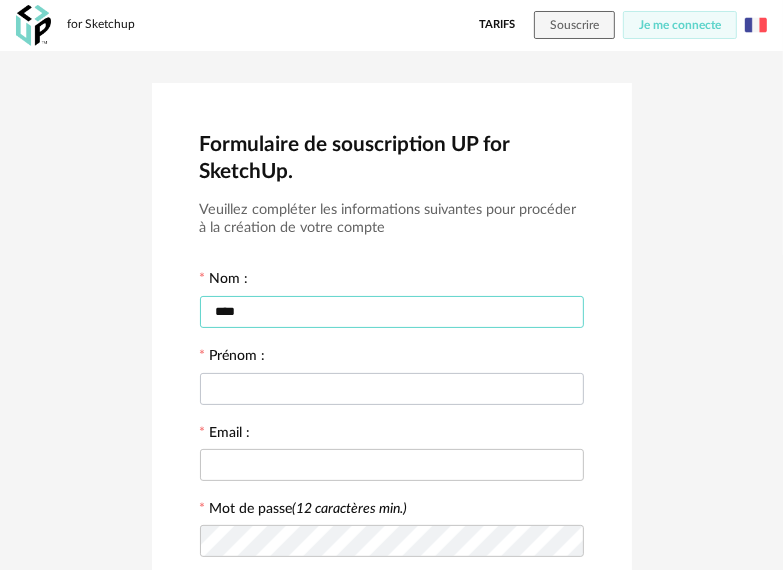 type on "****" 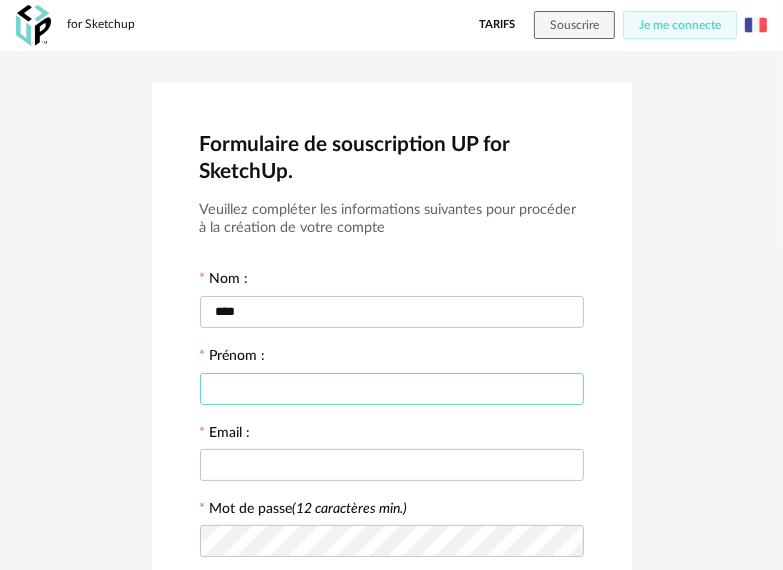 click at bounding box center [392, 389] 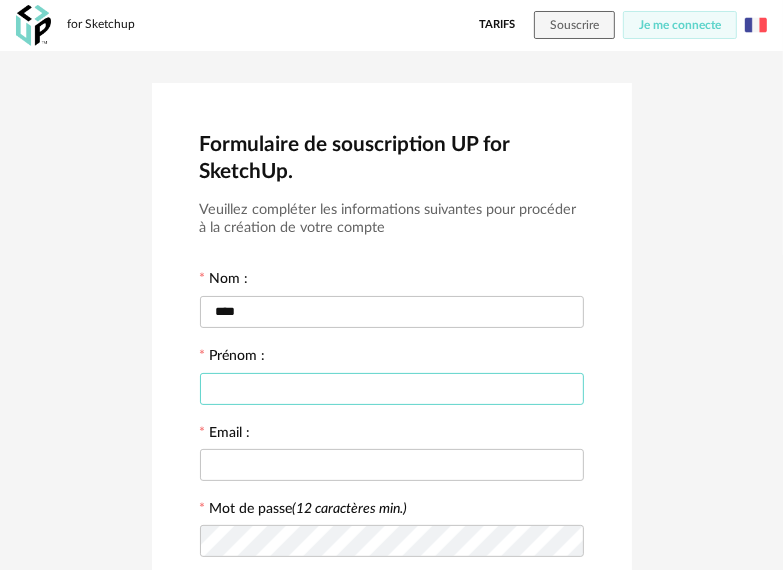 type on "*" 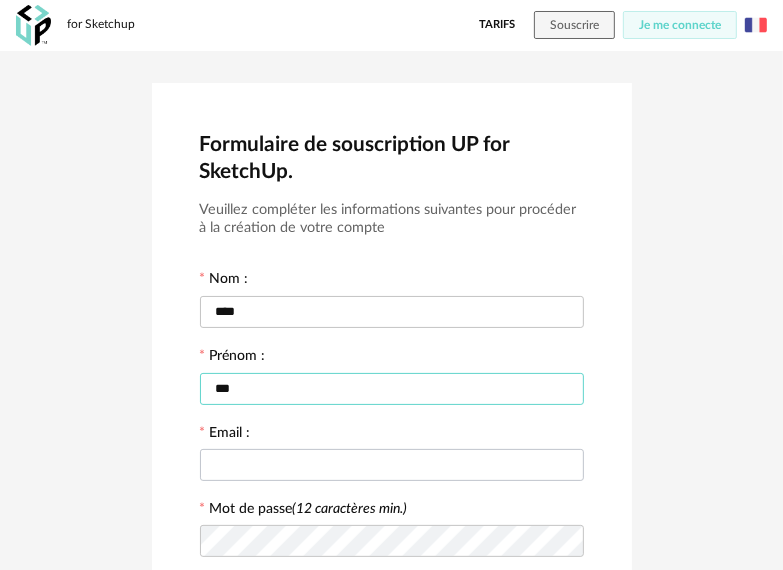 type on "***" 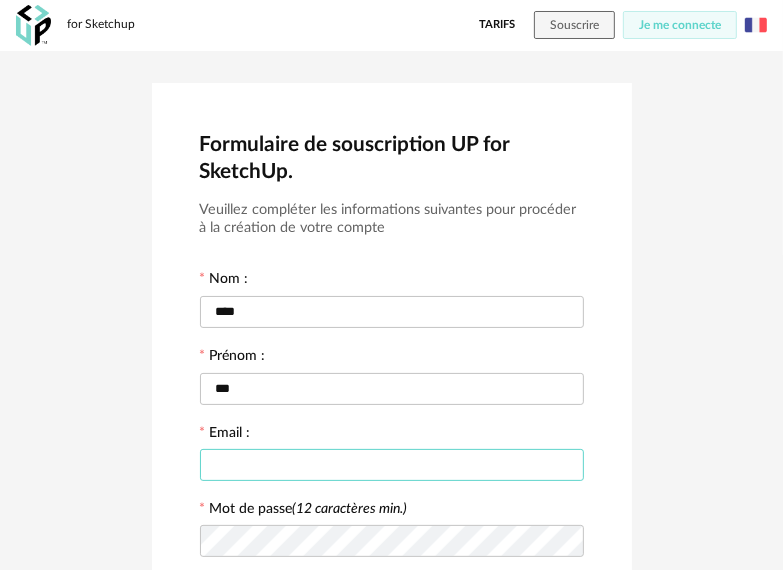 click at bounding box center [392, 465] 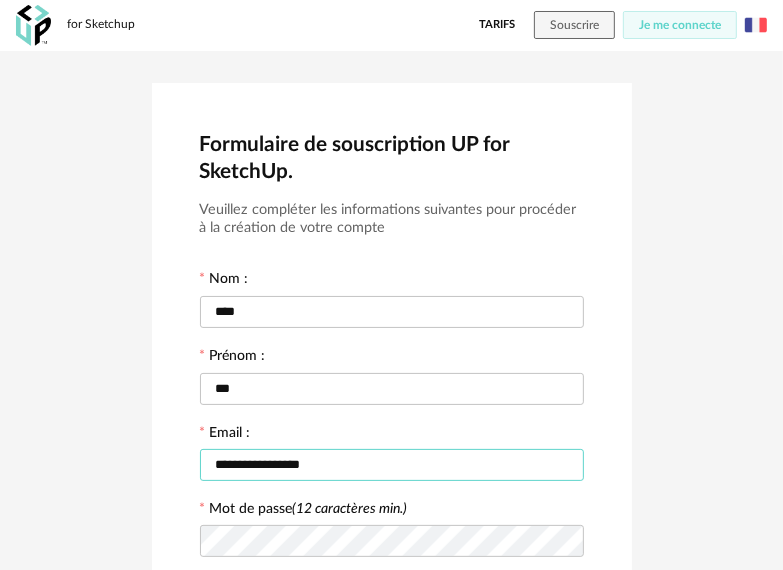 scroll, scrollTop: 458, scrollLeft: 0, axis: vertical 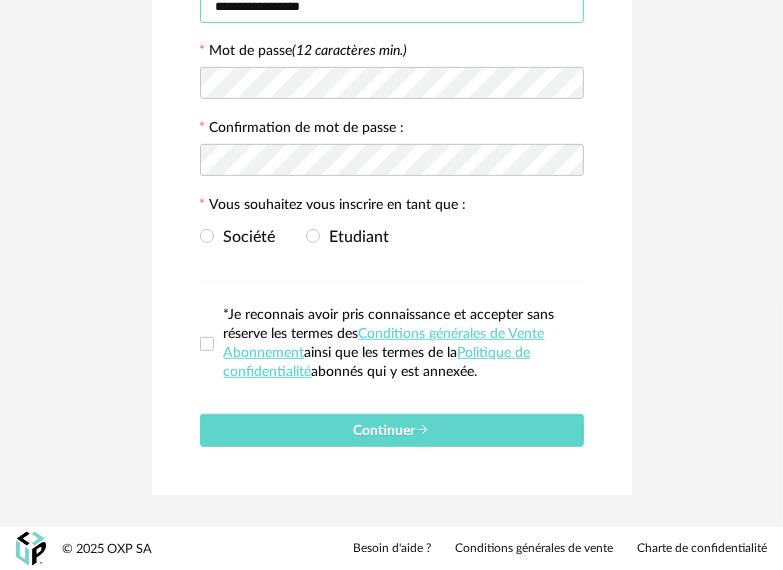 type on "**********" 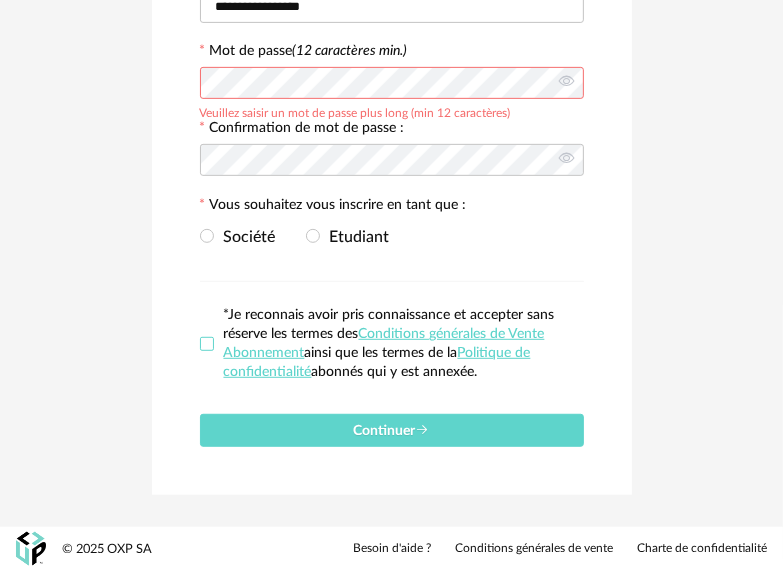 click at bounding box center [207, 344] 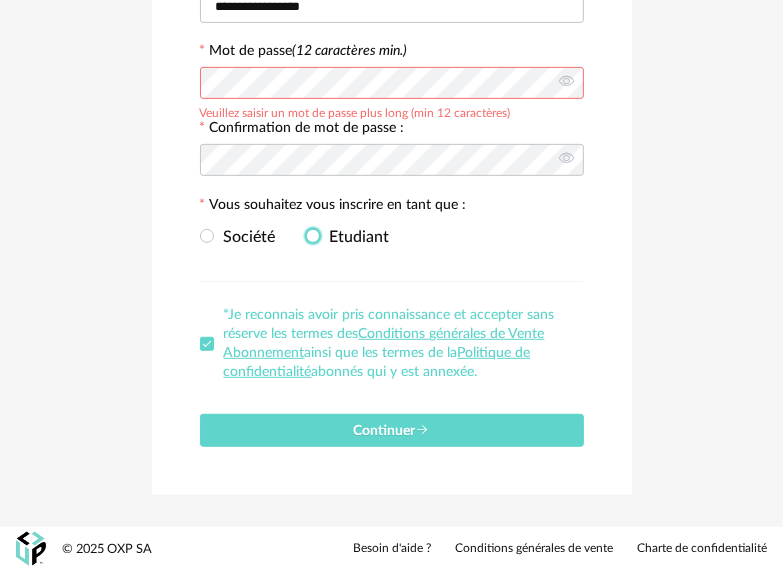 click at bounding box center [313, 236] 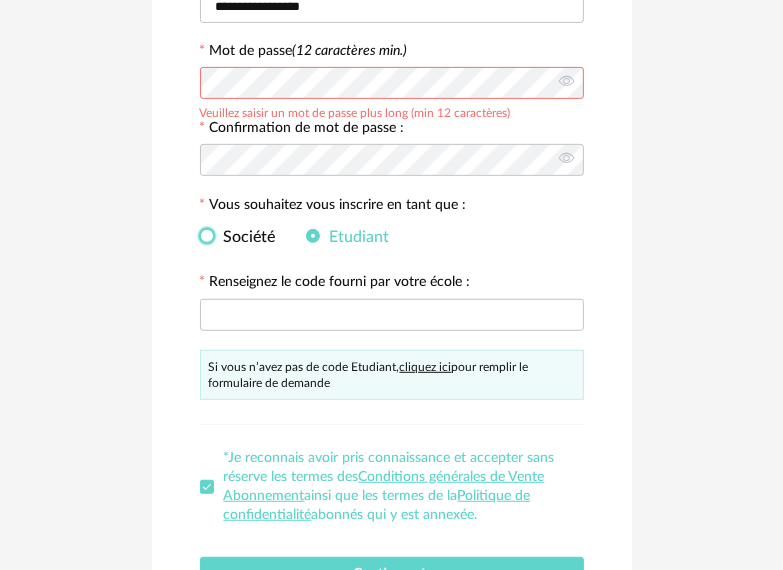click at bounding box center (207, 236) 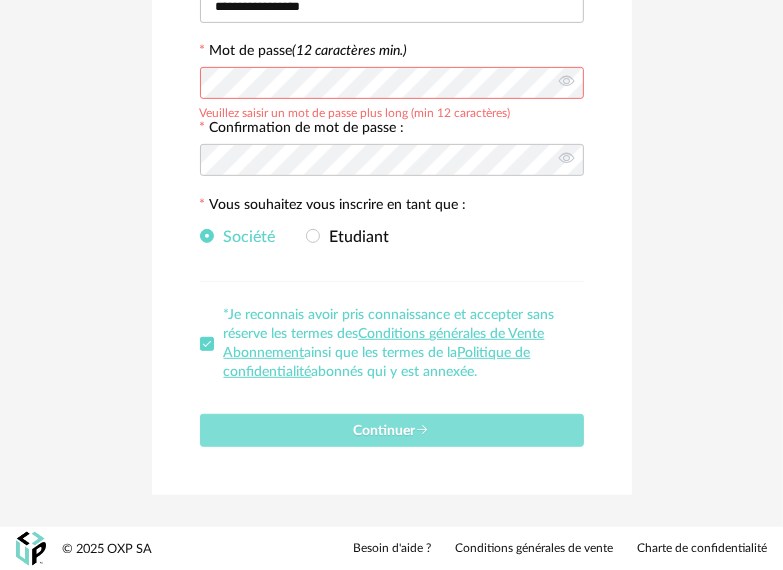 click on "Continuer" at bounding box center (392, 431) 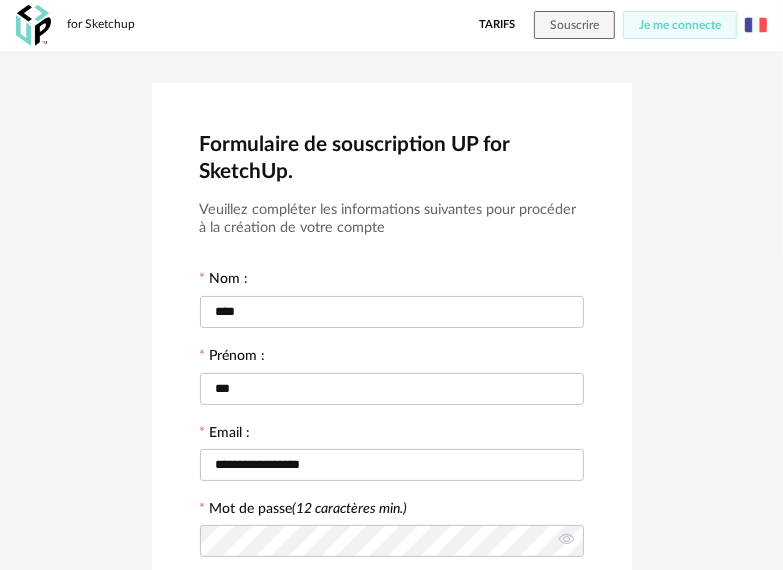 scroll, scrollTop: 509, scrollLeft: 0, axis: vertical 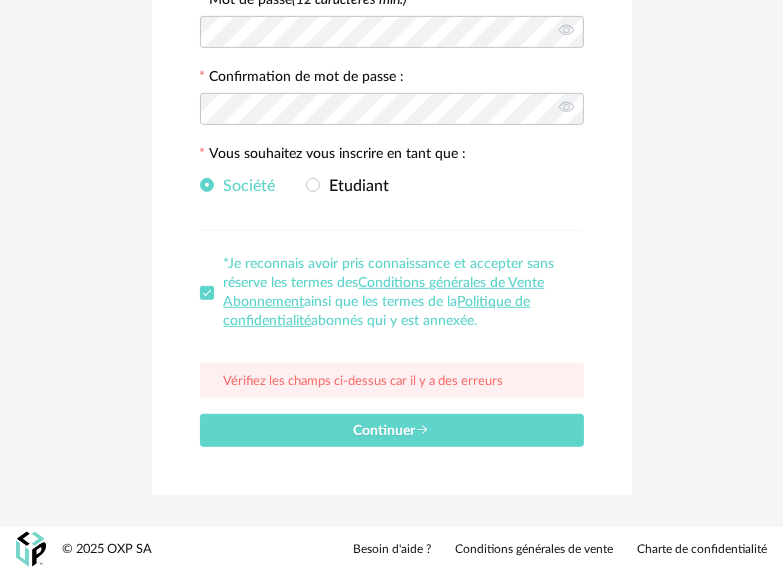 click on "*Je reconnais avoir pris connaissance et accepter sans réserve les termes des  Conditions générales de Vente Abonnement  ainsi que les termes de la  Politique de confidentialité  abonnés qui y est annexée." at bounding box center (392, 293) 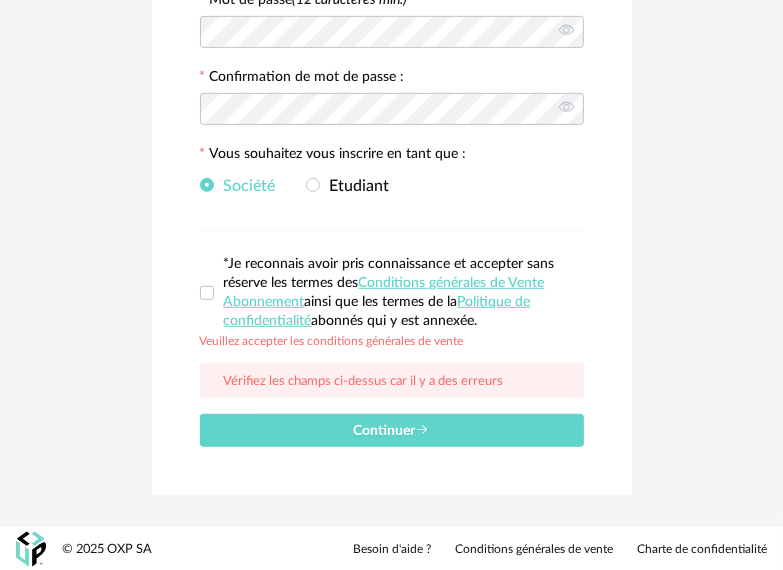 click on "*Je reconnais avoir pris connaissance et accepter sans réserve les termes des  Conditions générales de Vente Abonnement  ainsi que les termes de la  Politique de confidentialité  abonnés qui y est annexée." at bounding box center (392, 293) 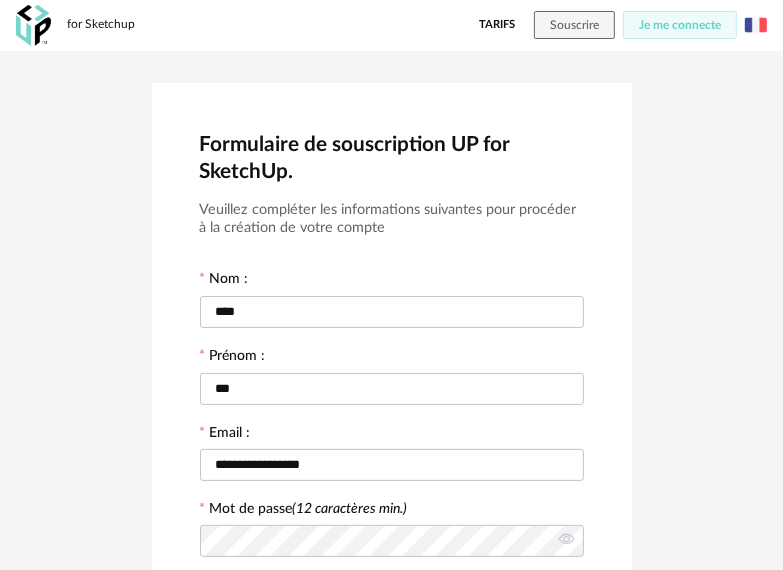 scroll, scrollTop: 509, scrollLeft: 0, axis: vertical 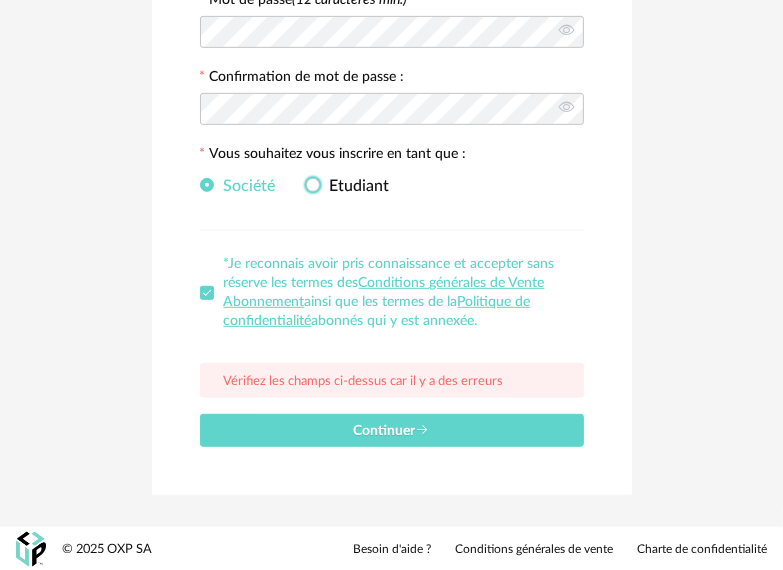 click at bounding box center (313, 186) 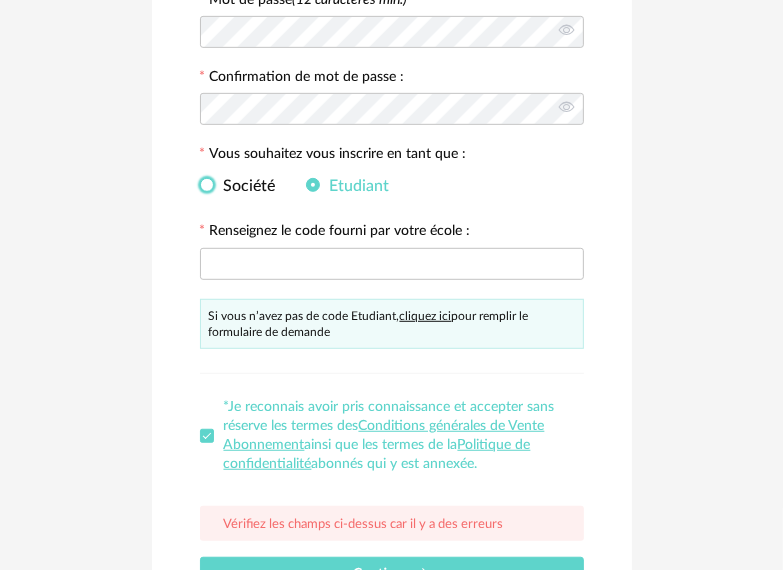 click at bounding box center [207, 185] 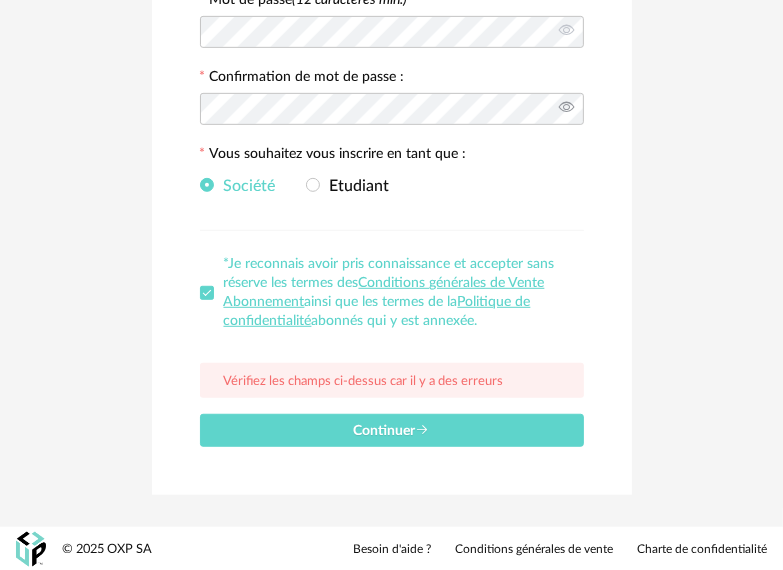click at bounding box center [566, 109] 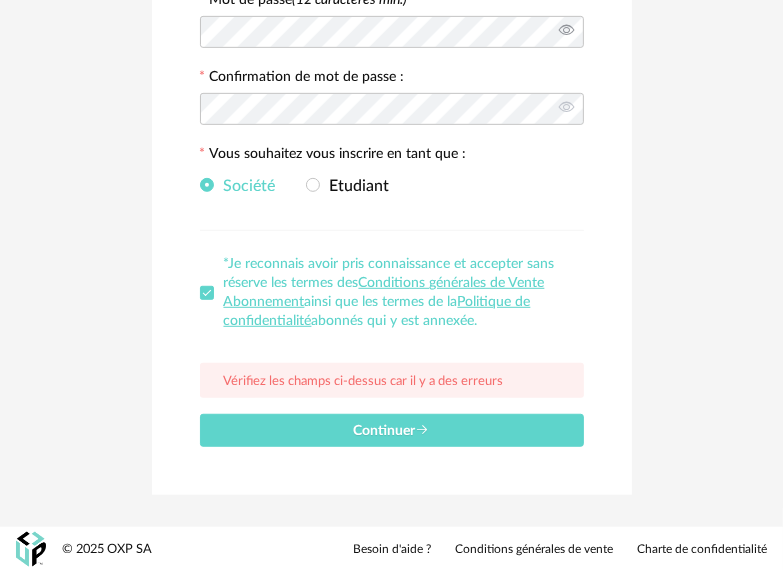 click at bounding box center (566, 32) 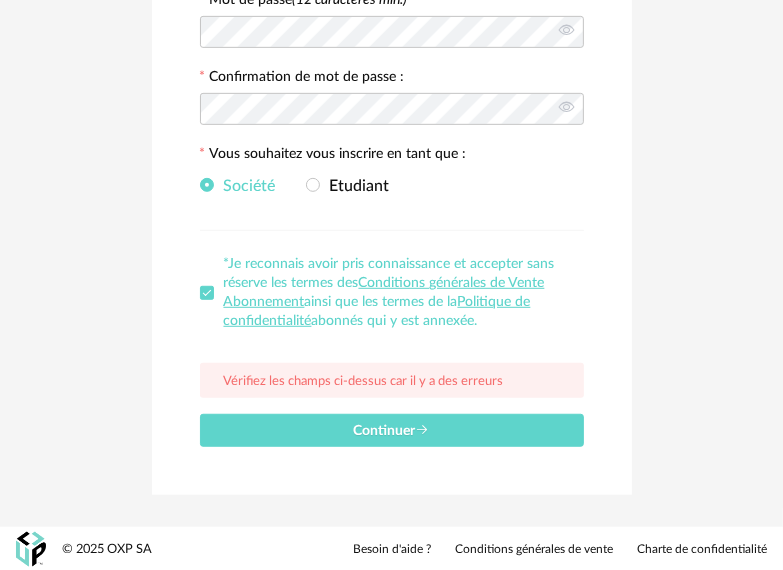 click on "Société   Etudiant" at bounding box center [392, 186] 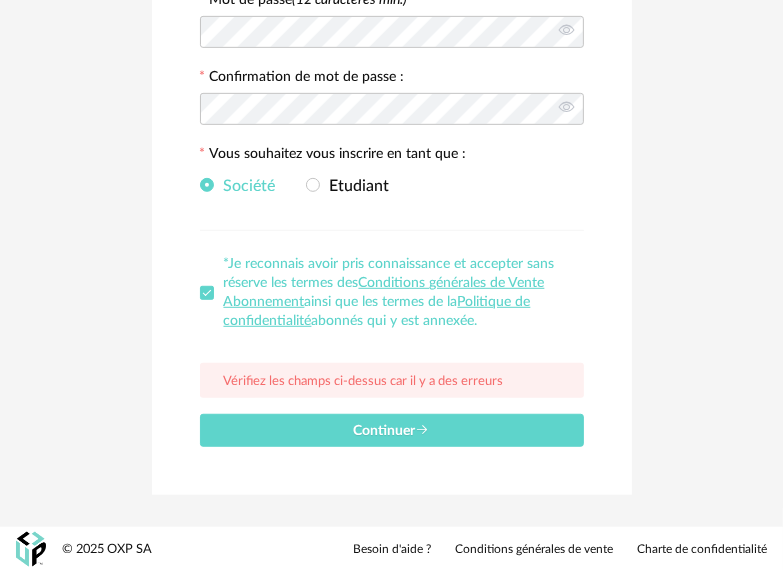 scroll, scrollTop: 0, scrollLeft: 0, axis: both 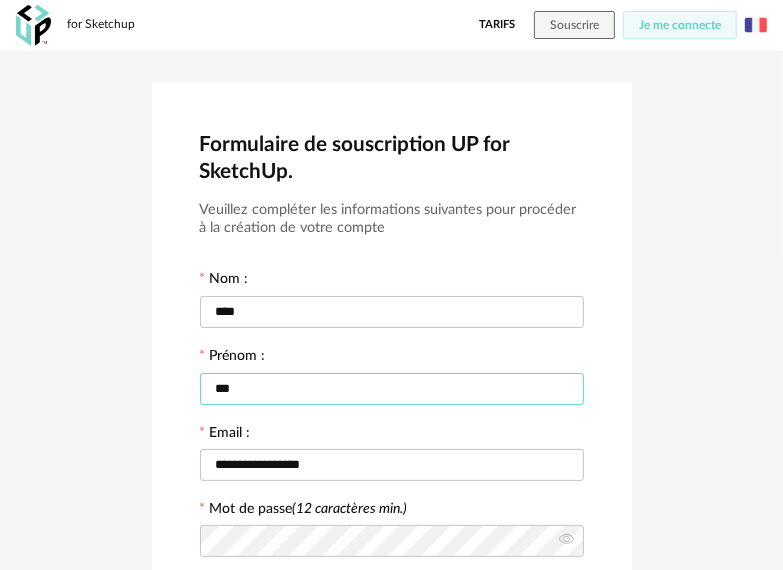 click on "***" at bounding box center (392, 389) 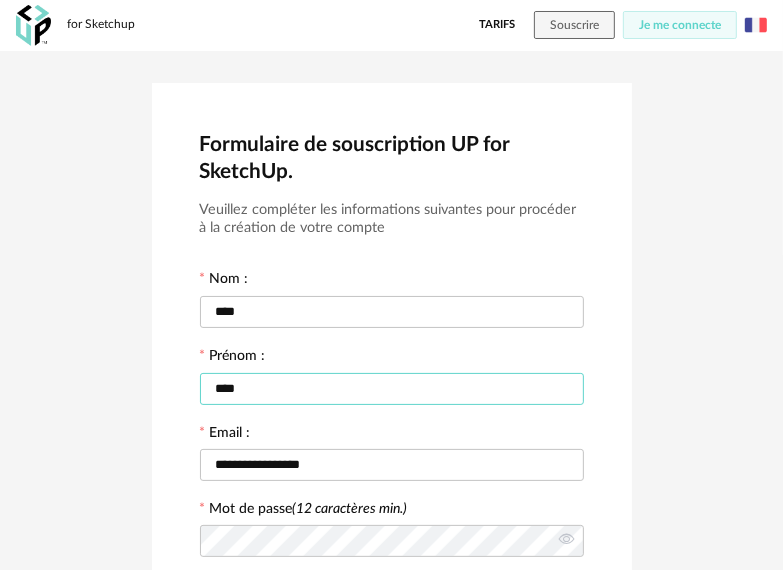 type on "****" 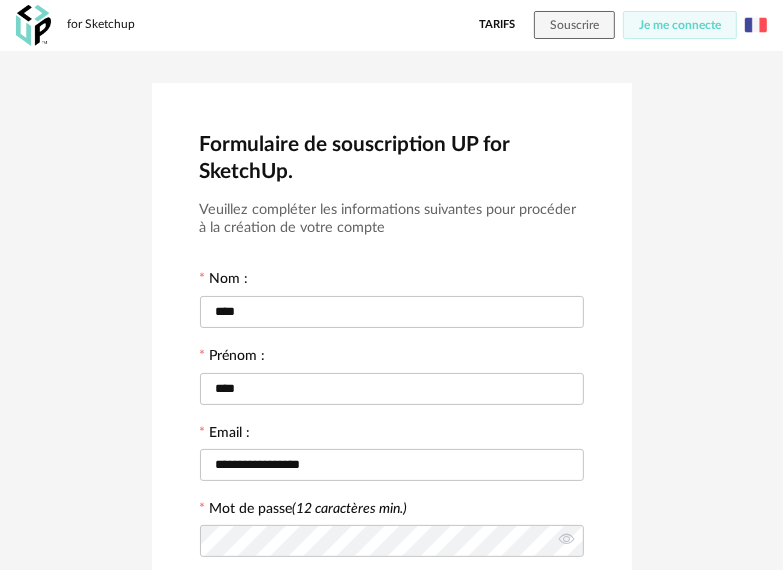 scroll, scrollTop: 509, scrollLeft: 0, axis: vertical 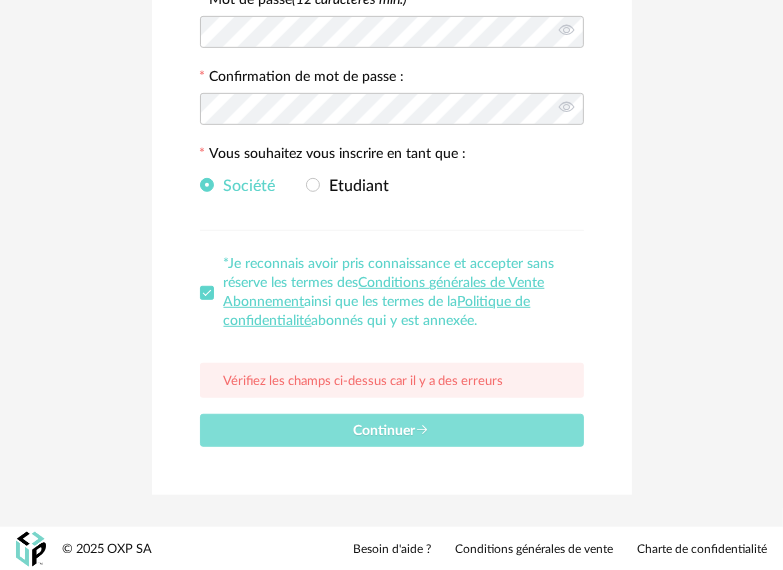 click on "Continuer" at bounding box center (392, 430) 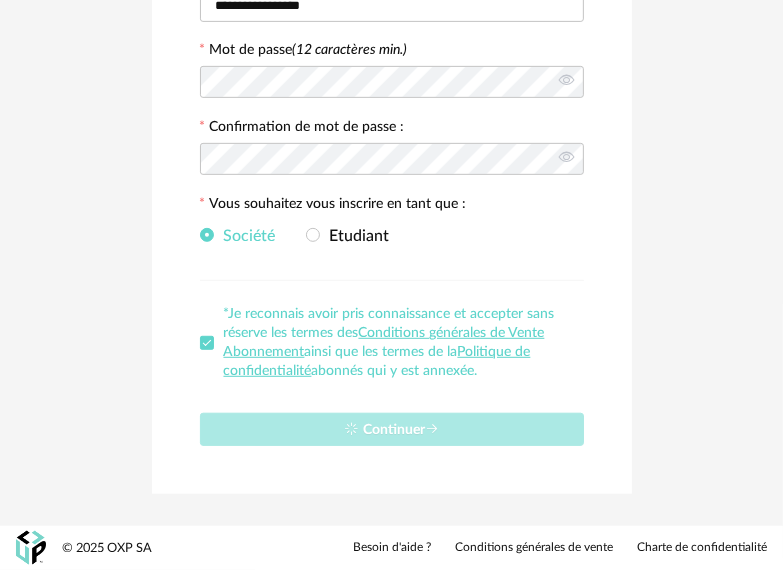 scroll, scrollTop: 458, scrollLeft: 0, axis: vertical 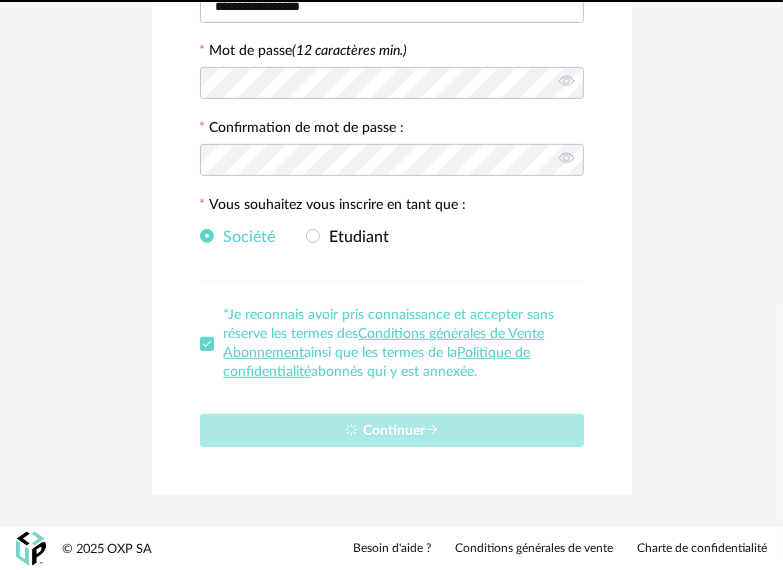 type 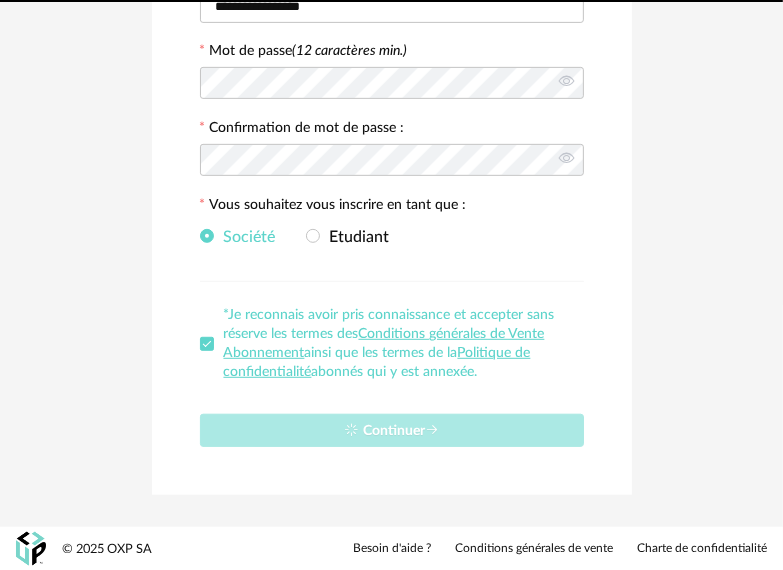 scroll, scrollTop: 9, scrollLeft: 0, axis: vertical 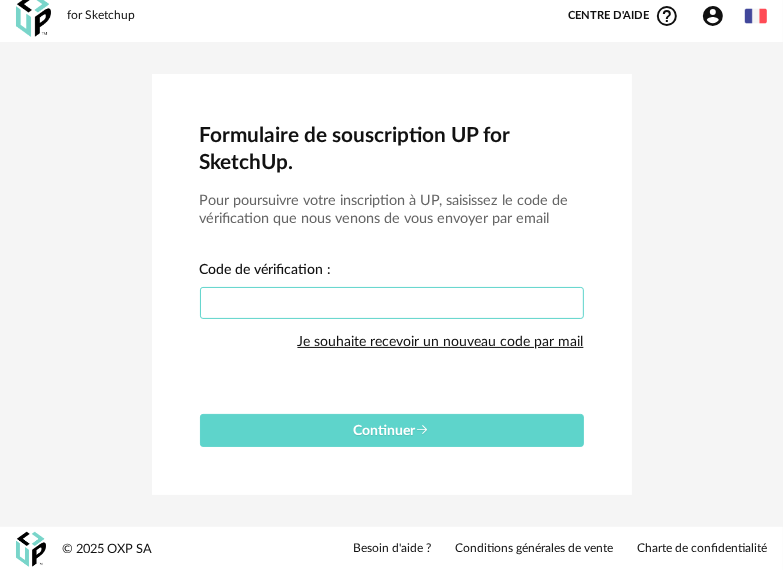 click at bounding box center (392, 303) 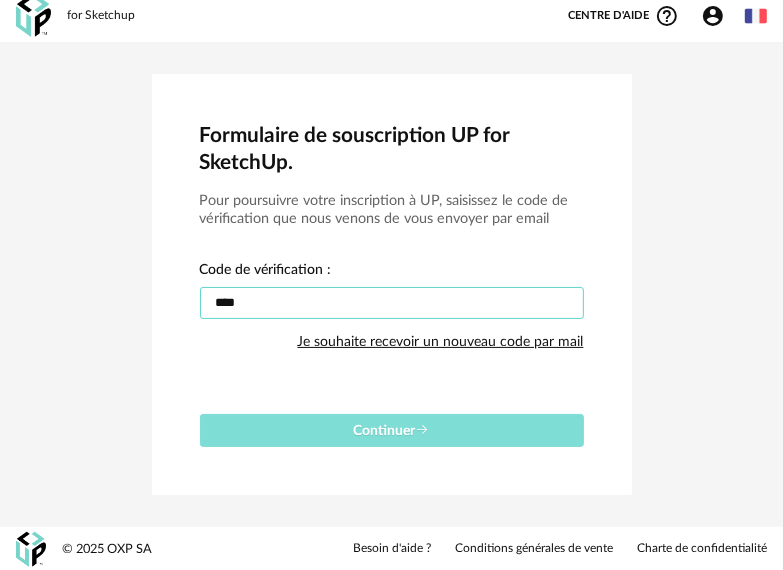 type on "****" 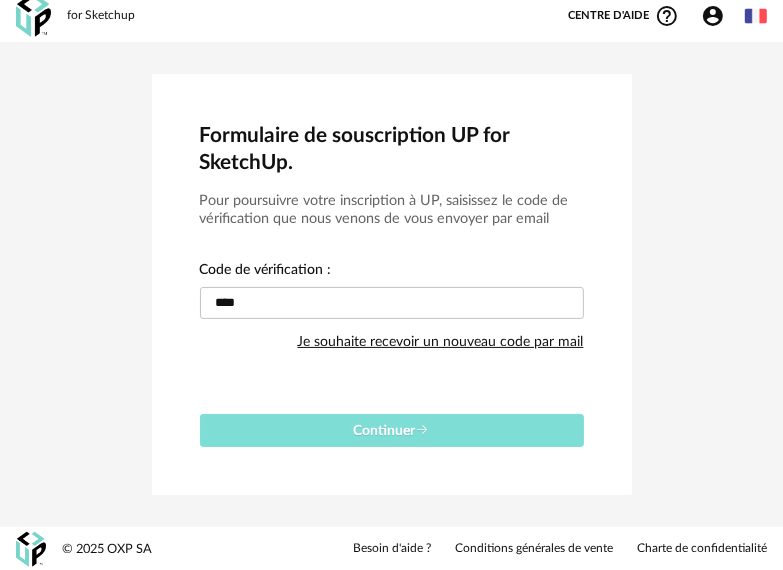 click on "Continuer" at bounding box center (392, 430) 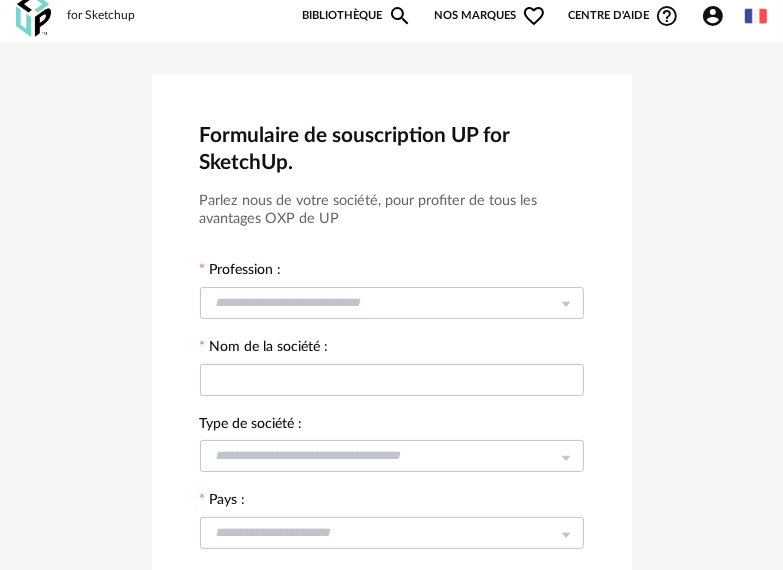 click at bounding box center [566, 302] 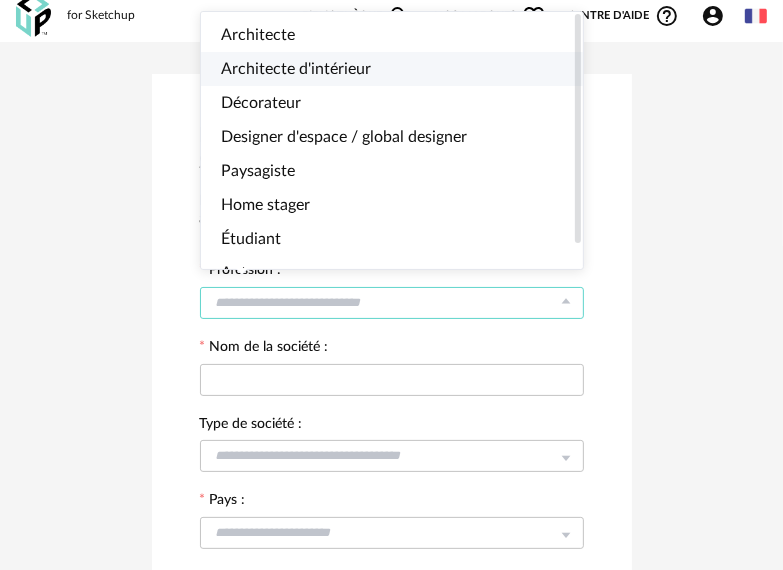 click on "Architecte d'intérieur" at bounding box center [296, 69] 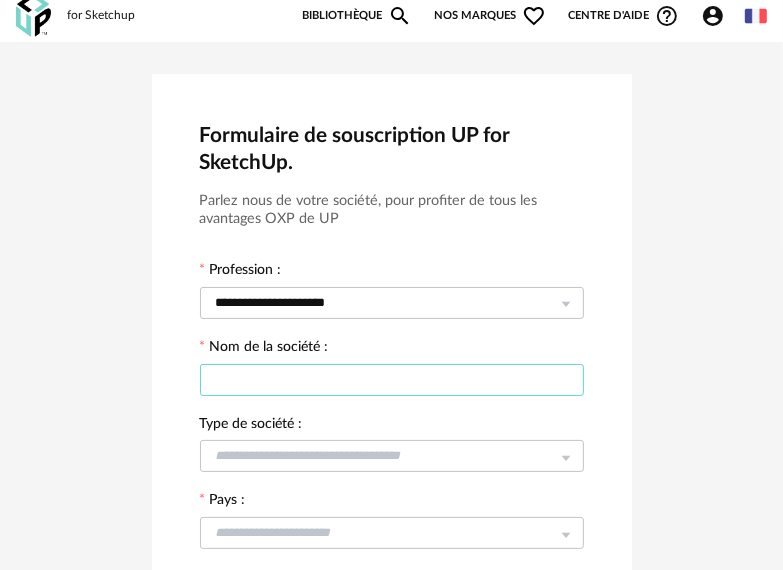 click at bounding box center [392, 380] 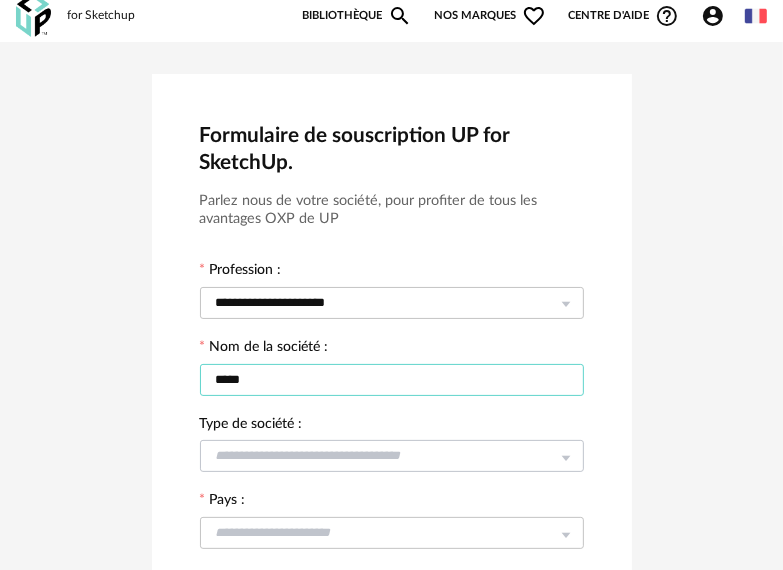type on "*****" 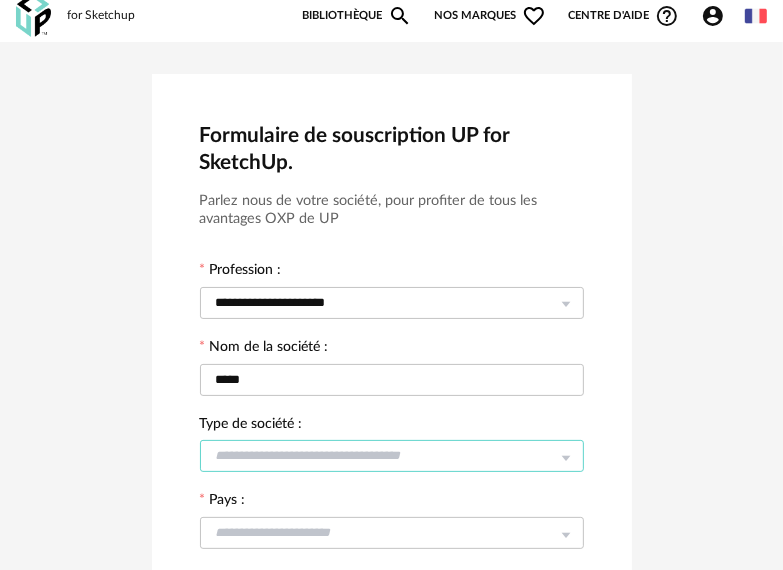 click at bounding box center (392, 456) 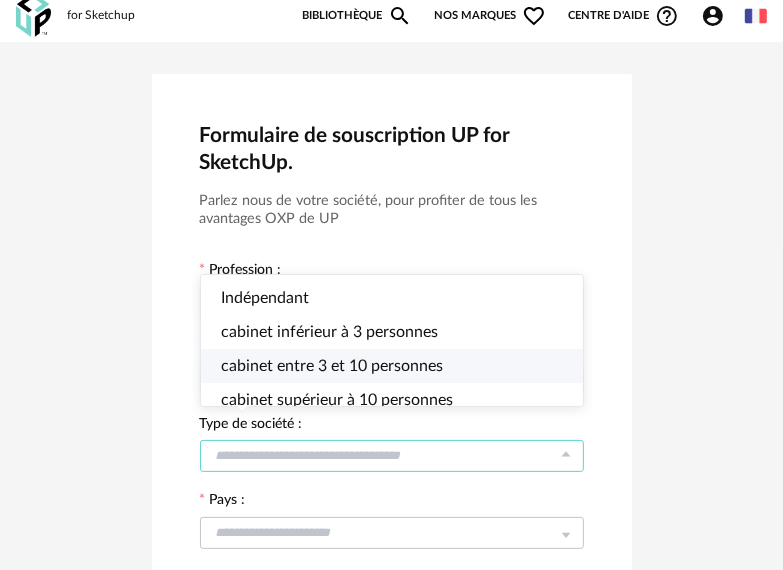 click on "cabinet entre 3 et 10 personnes" at bounding box center [332, 366] 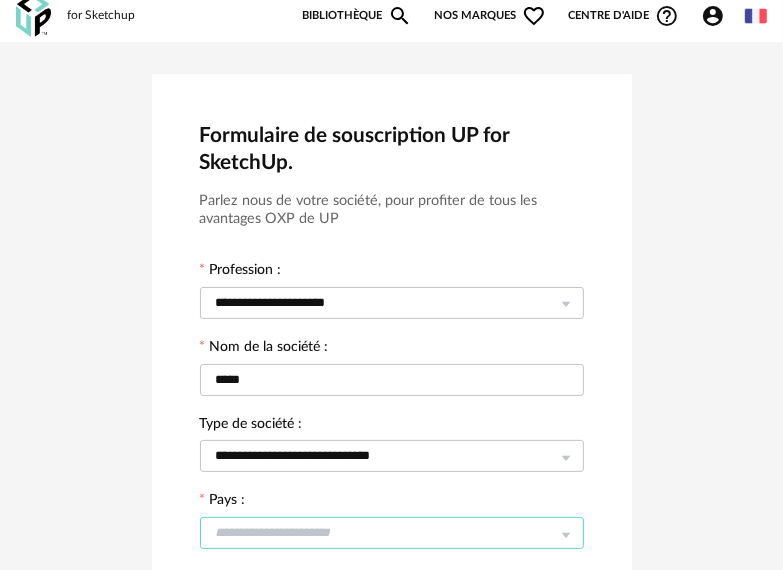 click at bounding box center [392, 533] 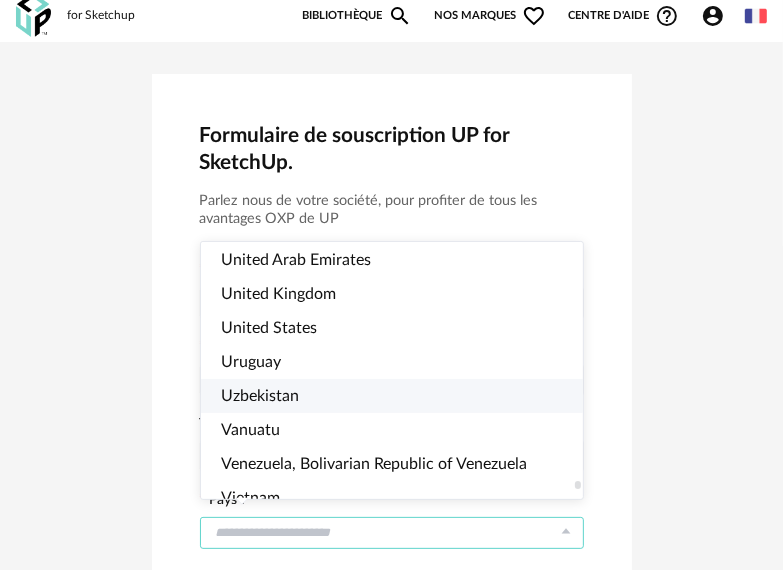 scroll, scrollTop: 7724, scrollLeft: 0, axis: vertical 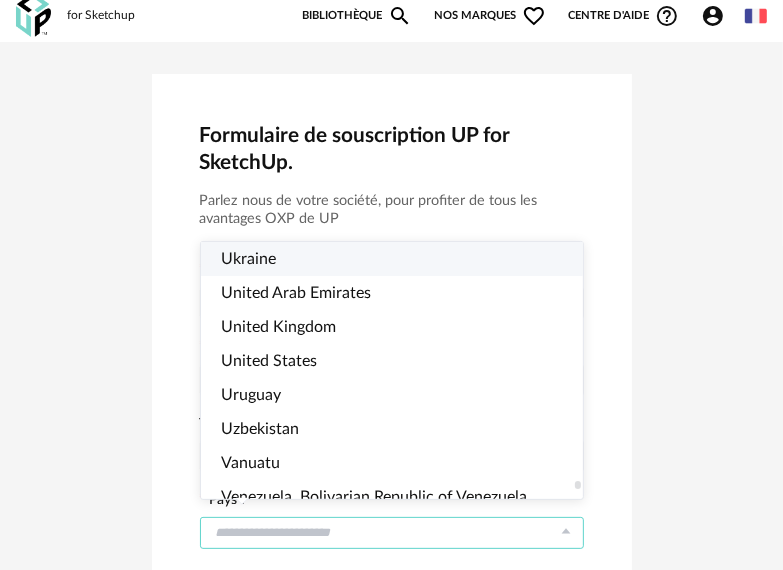 type on "*******" 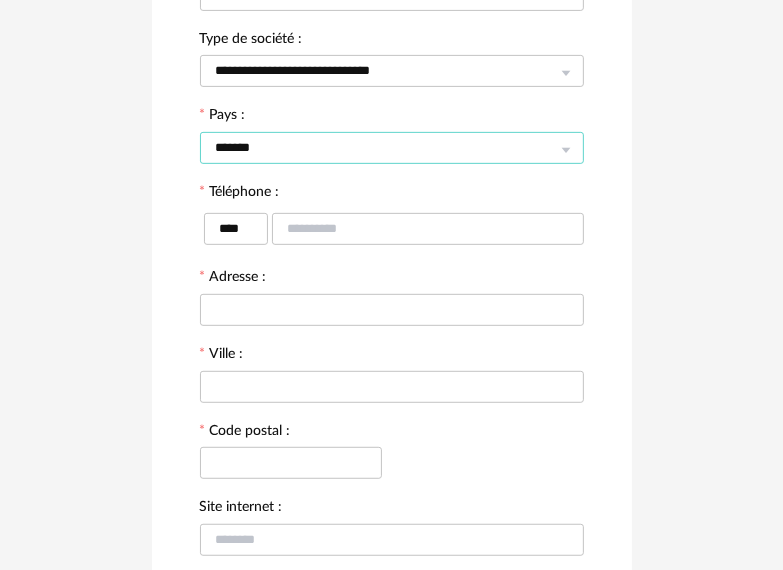 scroll, scrollTop: 411, scrollLeft: 0, axis: vertical 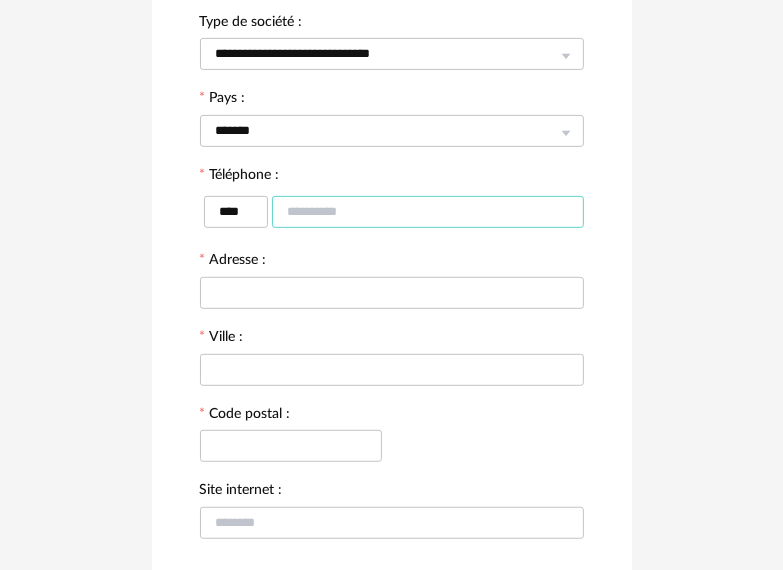 click at bounding box center [428, 212] 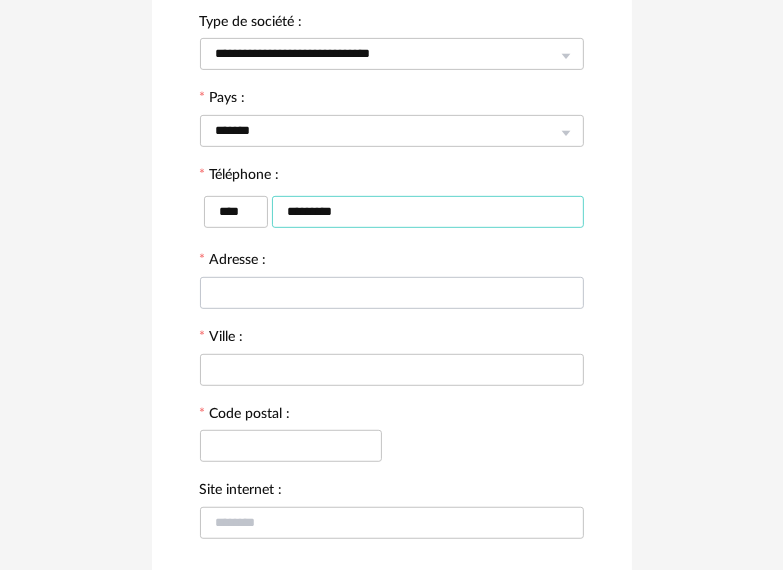 type on "*********" 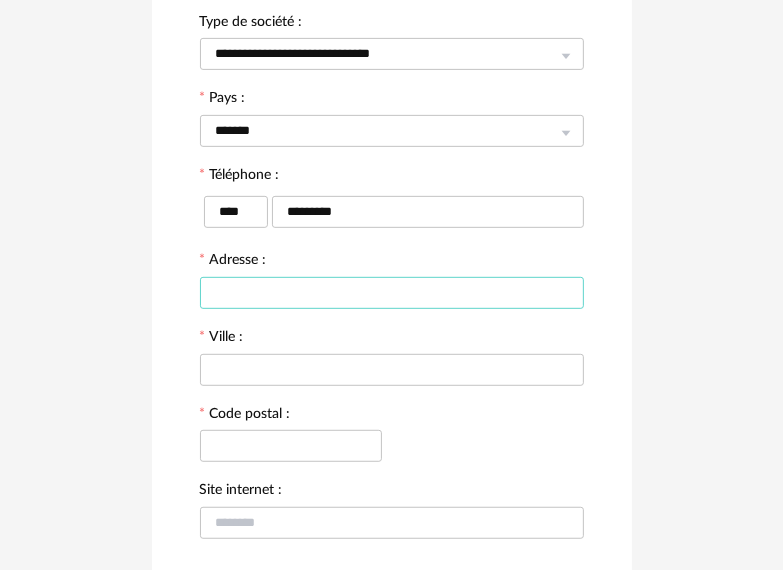 click at bounding box center [392, 293] 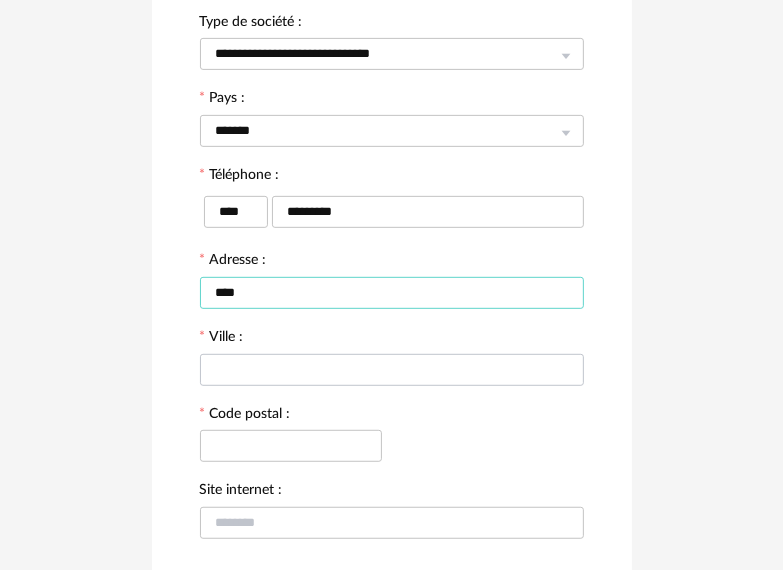 type on "****" 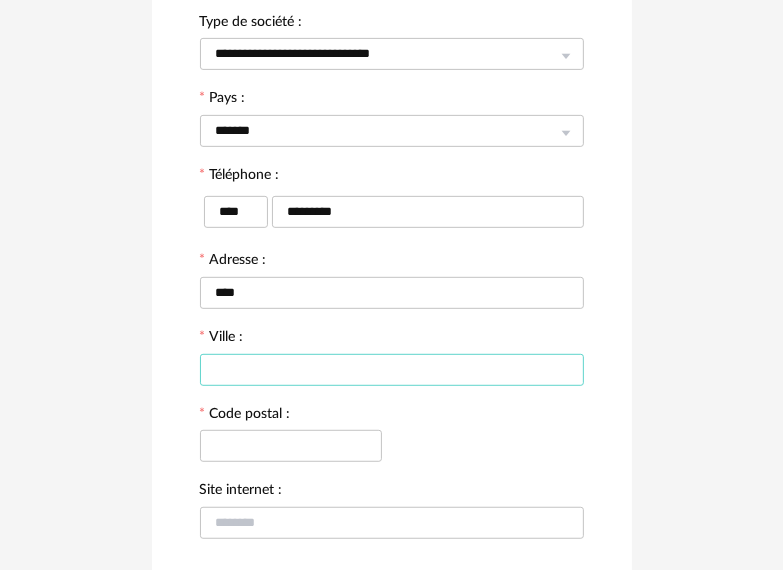 click at bounding box center (392, 370) 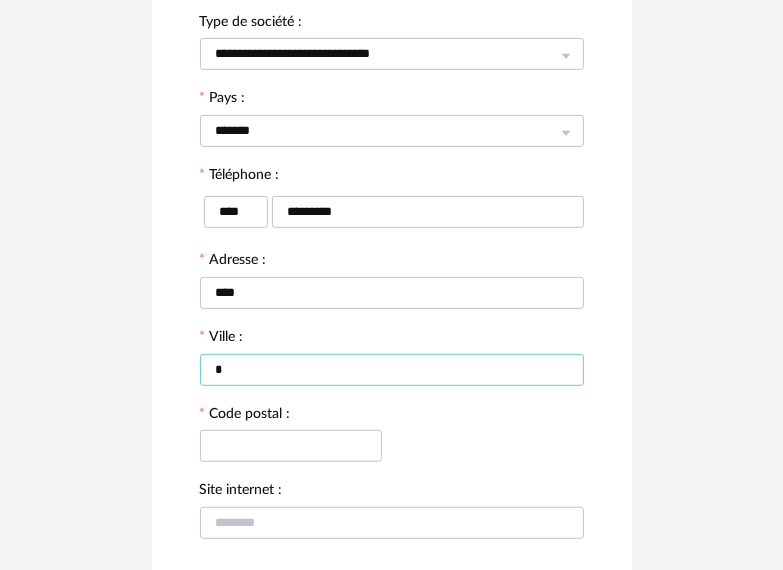 type 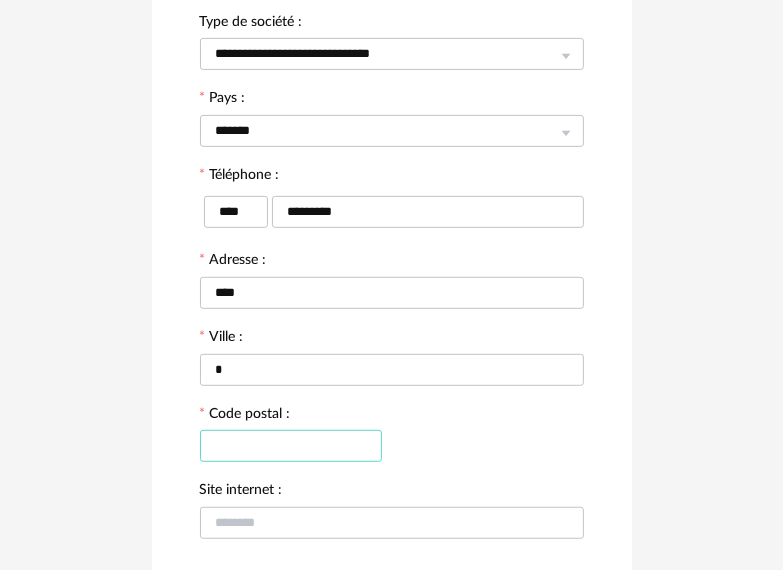 click at bounding box center [291, 446] 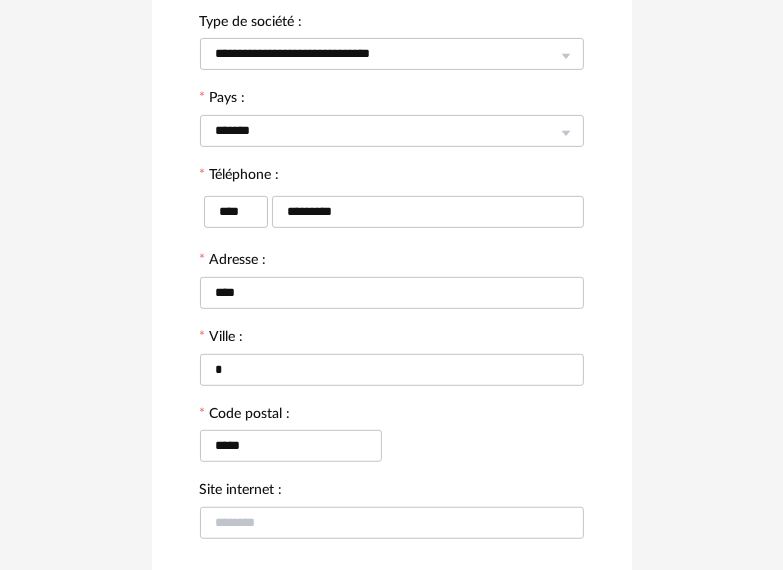 click on "Formulaire de souscription UP for SketchUp.       Parlez nous de votre société, pour profiter de tous les avantages OXP de UP   Profession : [LAST]     Nom de la société : [LAST]   Type de société : [LAST]   Pays : [COUNTRY]   Téléphone : [PHONE]   [PHONE]   Adresse : [ADDRESS]   Ville : [CITY]   Code postal : [POSTAL_CODE]   Site internet :
Retour
Continuer" at bounding box center [391, 164] 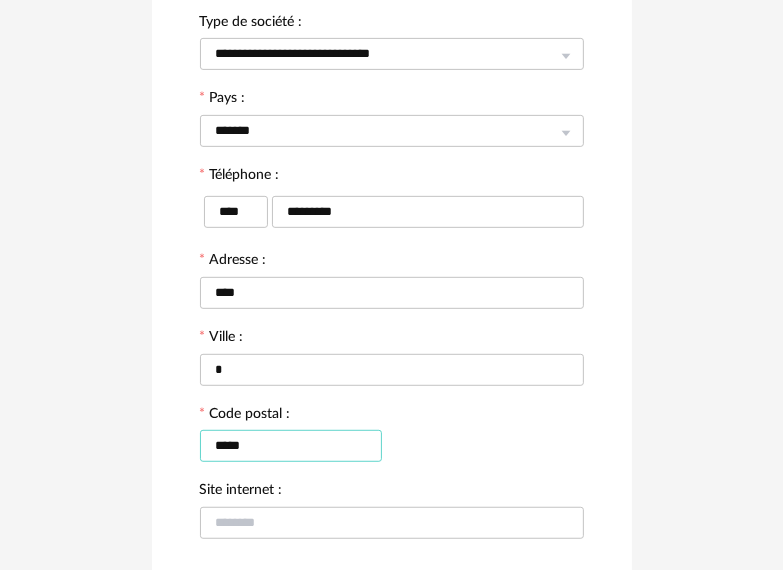 drag, startPoint x: 277, startPoint y: 445, endPoint x: 84, endPoint y: 452, distance: 193.1269 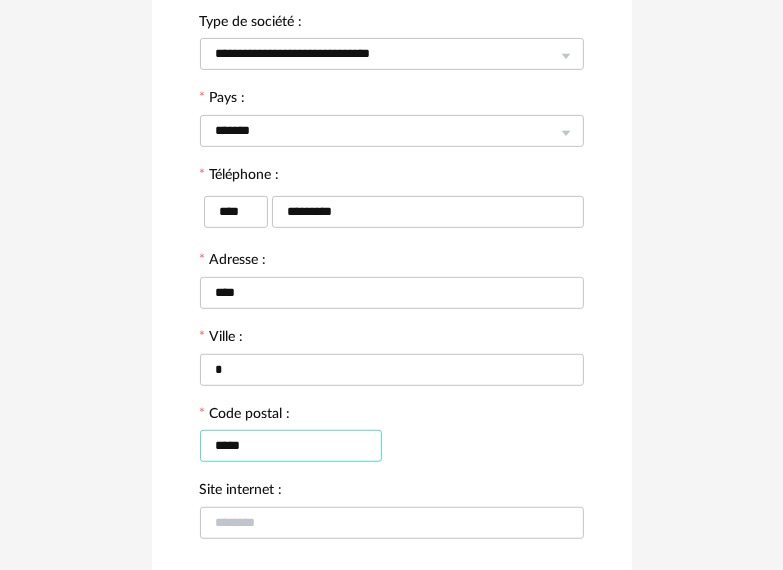 scroll, scrollTop: 572, scrollLeft: 0, axis: vertical 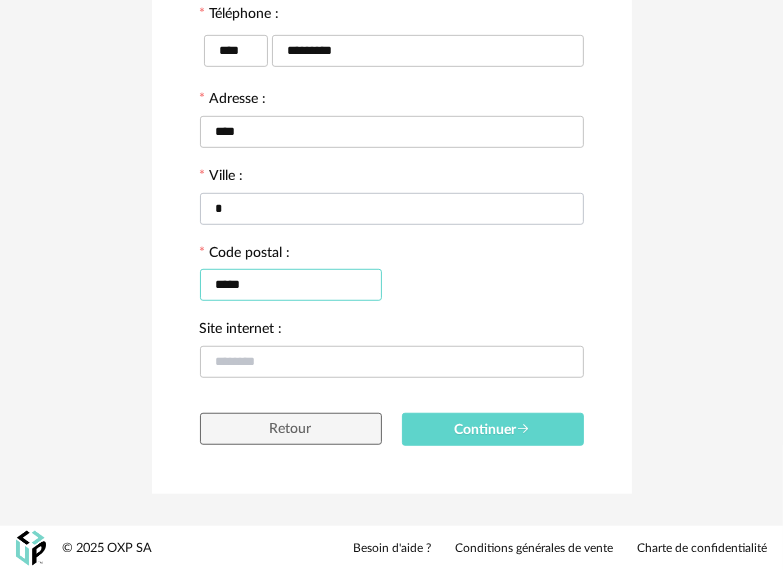 type on "*****" 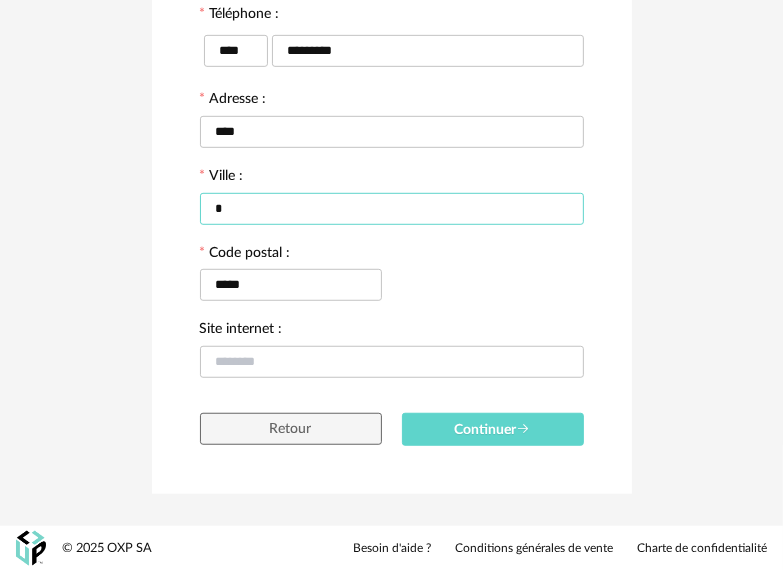 click at bounding box center (392, 209) 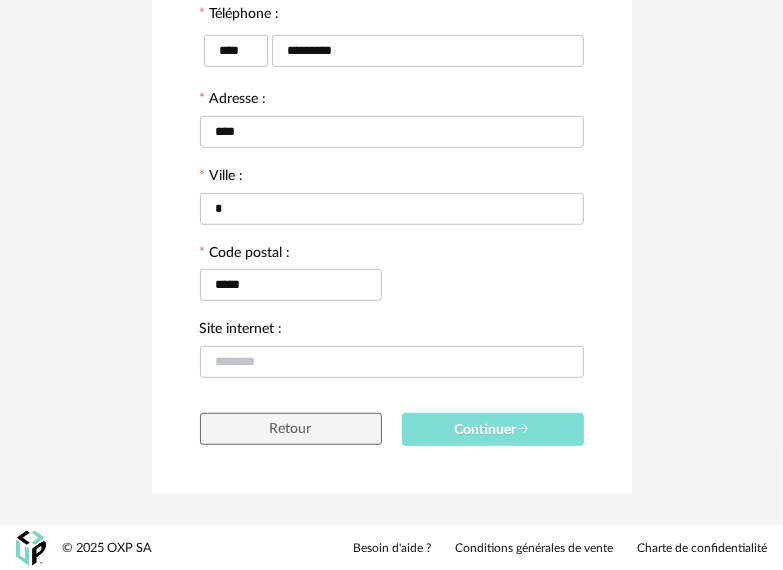 click on "Continuer" at bounding box center (493, 429) 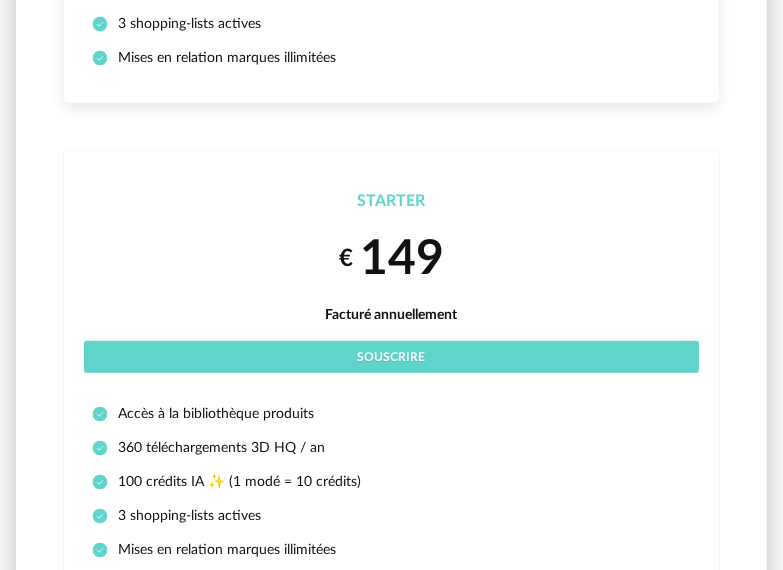 scroll, scrollTop: 0, scrollLeft: 0, axis: both 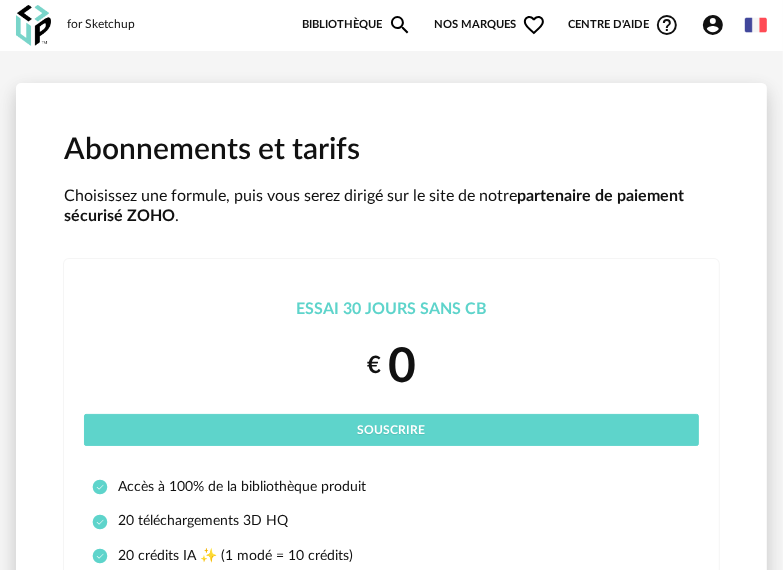 click on "Bibliothèque Magnify icon" at bounding box center [357, 25] 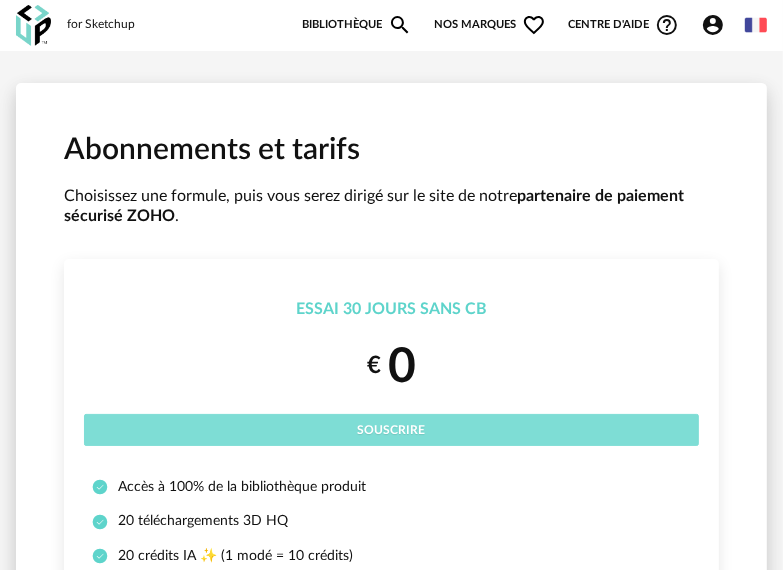 click on "Souscrire" at bounding box center (391, 430) 